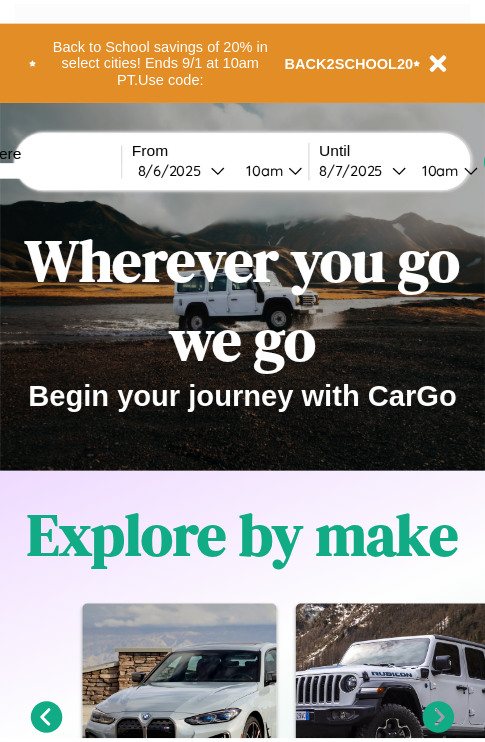 scroll, scrollTop: 0, scrollLeft: 0, axis: both 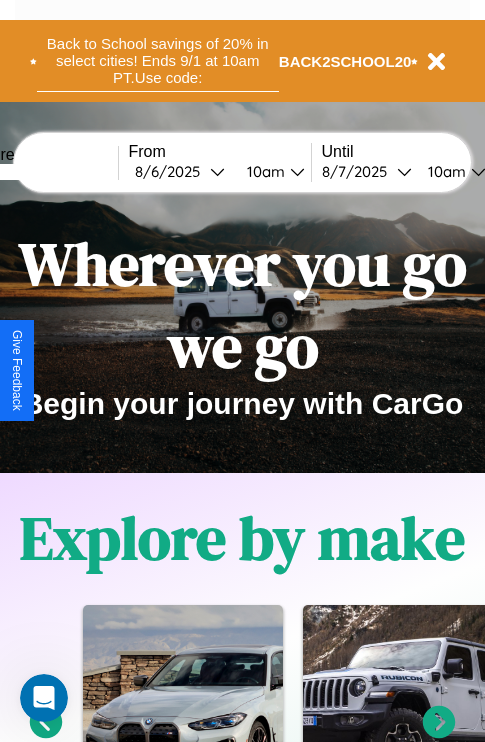 click on "Back to School savings of 20% in select cities! Ends 9/1 at 10am PT.  Use code:" at bounding box center [158, 61] 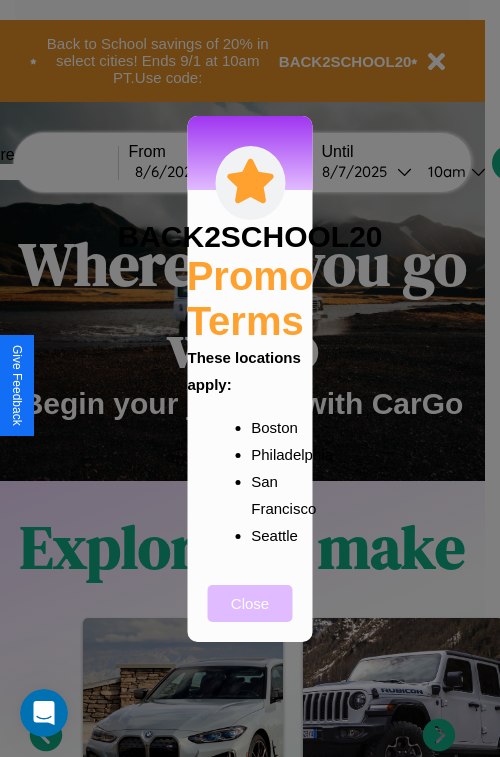 click on "Close" at bounding box center (250, 603) 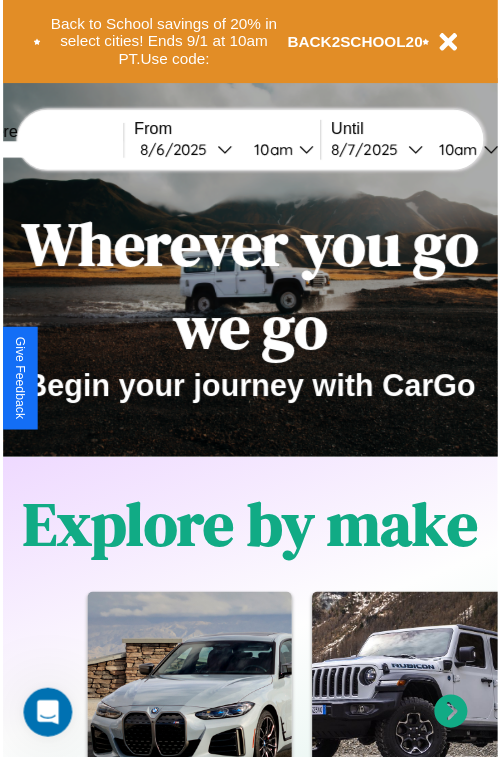 scroll, scrollTop: 0, scrollLeft: 0, axis: both 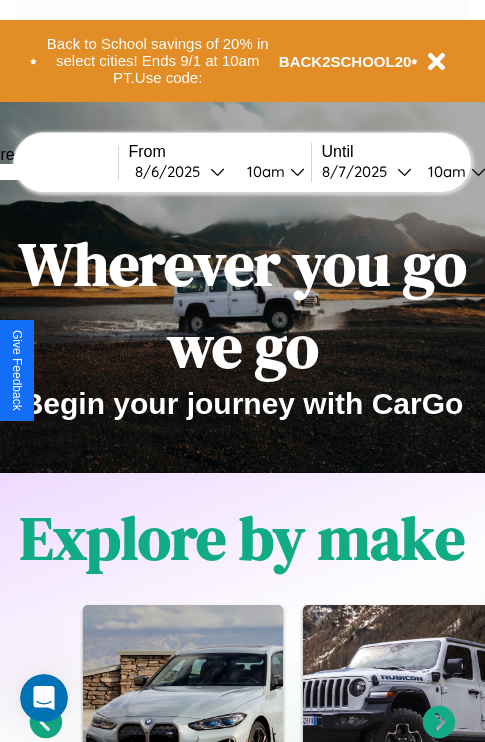 click at bounding box center (43, 172) 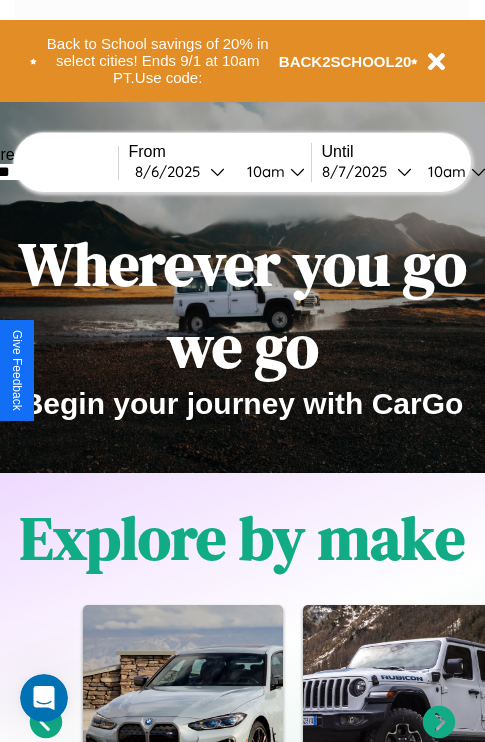 type on "*******" 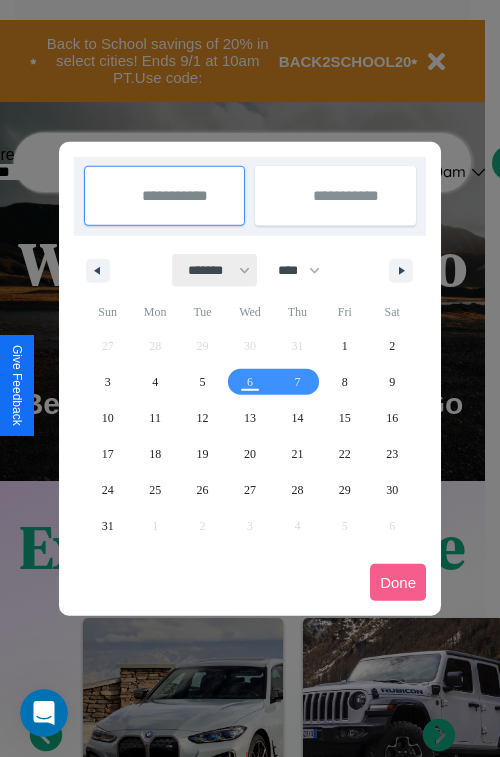 click on "******* ******** ***** ***** *** **** **** ****** ********* ******* ******** ********" at bounding box center (215, 270) 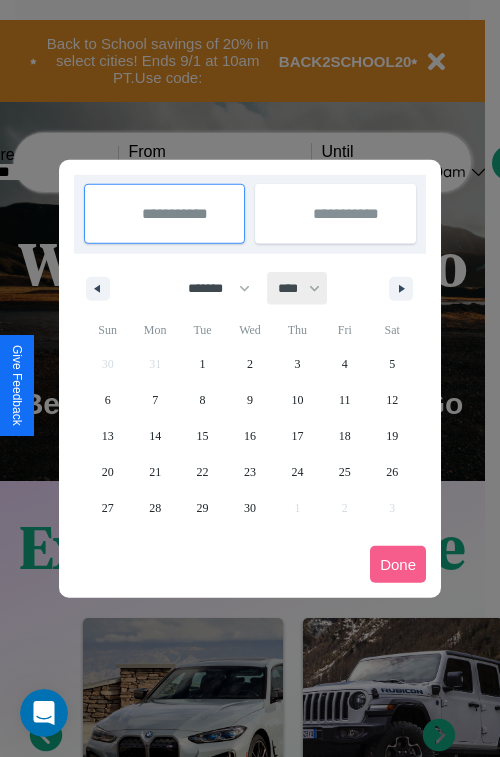 click on "**** **** **** **** **** **** **** **** **** **** **** **** **** **** **** **** **** **** **** **** **** **** **** **** **** **** **** **** **** **** **** **** **** **** **** **** **** **** **** **** **** **** **** **** **** **** **** **** **** **** **** **** **** **** **** **** **** **** **** **** **** **** **** **** **** **** **** **** **** **** **** **** **** **** **** **** **** **** **** **** **** **** **** **** **** **** **** **** **** **** **** **** **** **** **** **** **** **** **** **** **** **** **** **** **** **** **** **** **** **** **** **** **** **** **** **** **** **** **** **** ****" at bounding box center [298, 288] 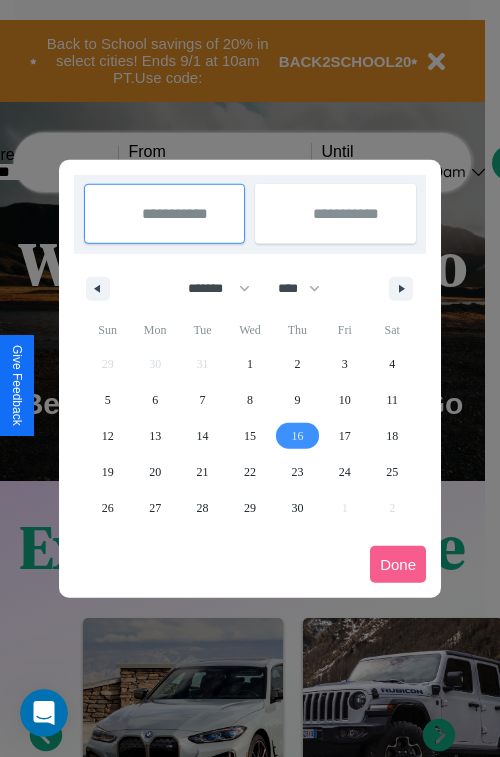 click on "16" at bounding box center [297, 436] 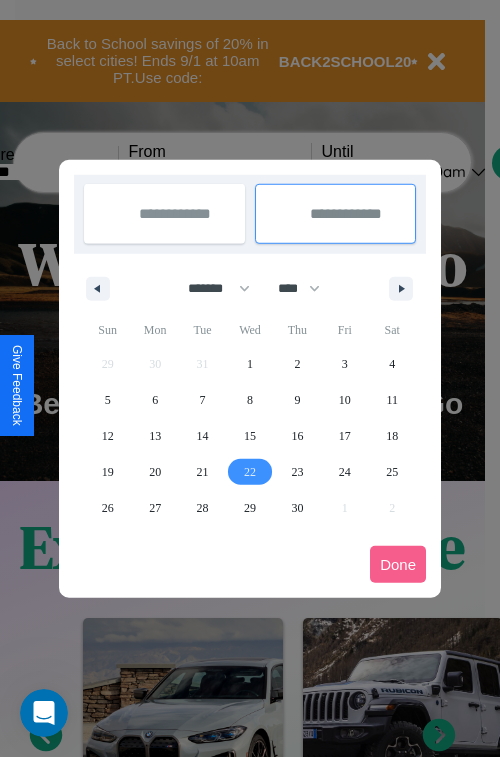 click on "22" at bounding box center [250, 472] 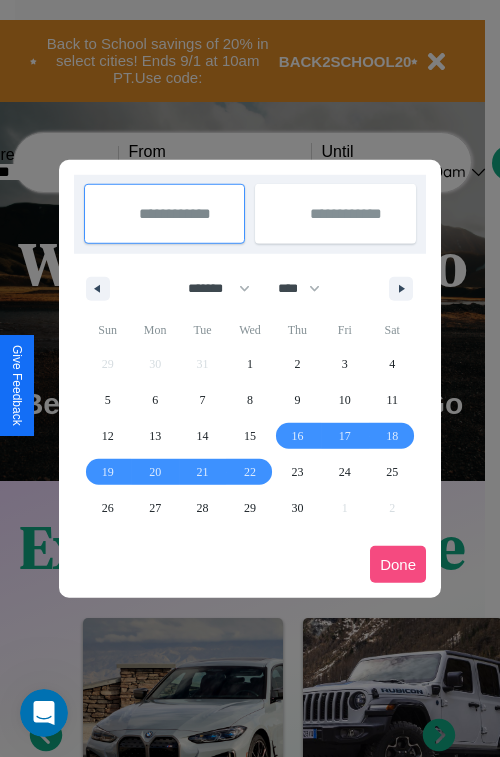 click on "Done" at bounding box center [398, 564] 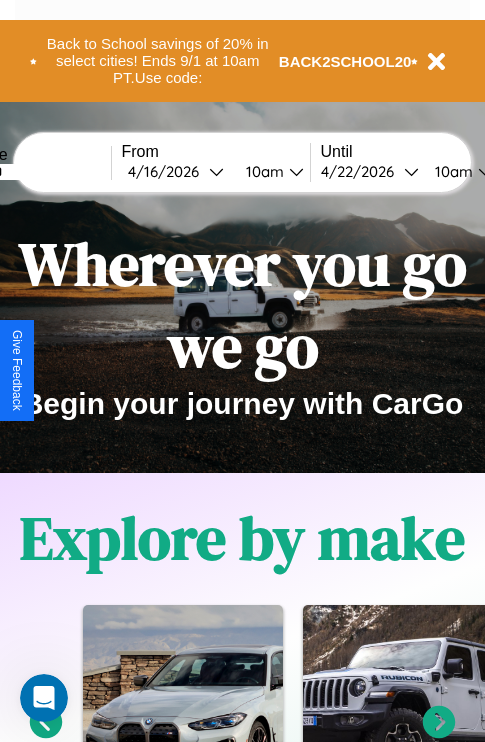 click on "10am" at bounding box center (262, 171) 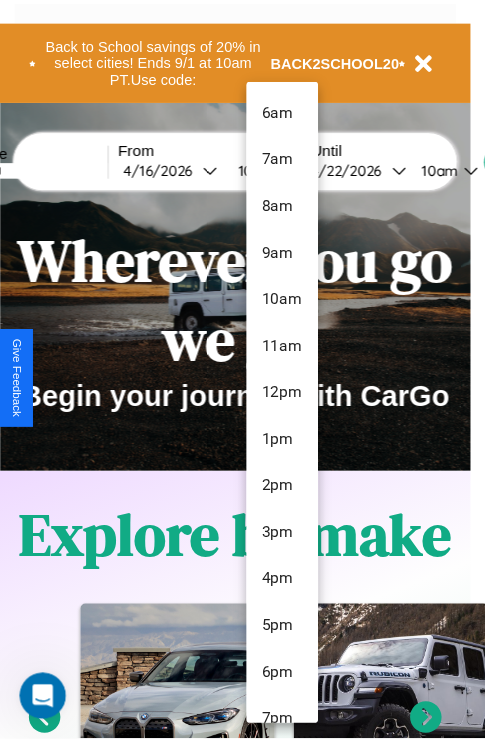 scroll, scrollTop: 115, scrollLeft: 0, axis: vertical 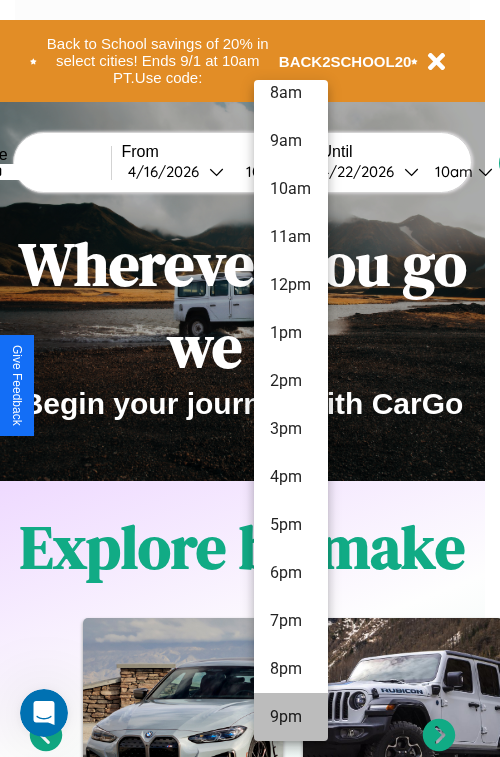click on "9pm" at bounding box center [291, 717] 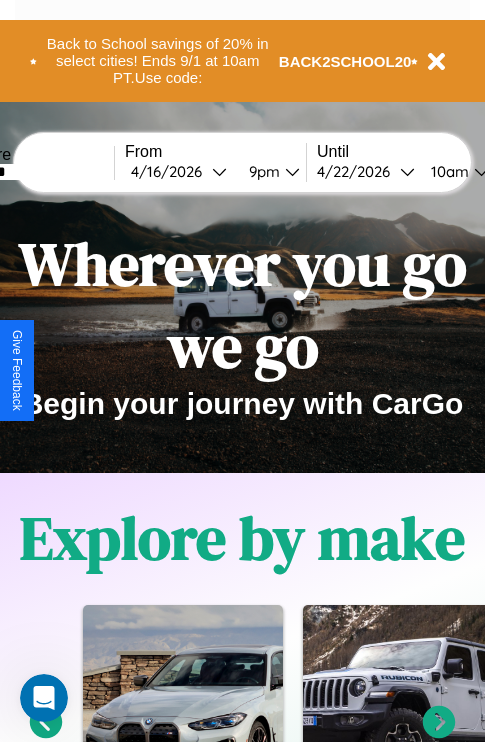 click on "10am" at bounding box center [447, 171] 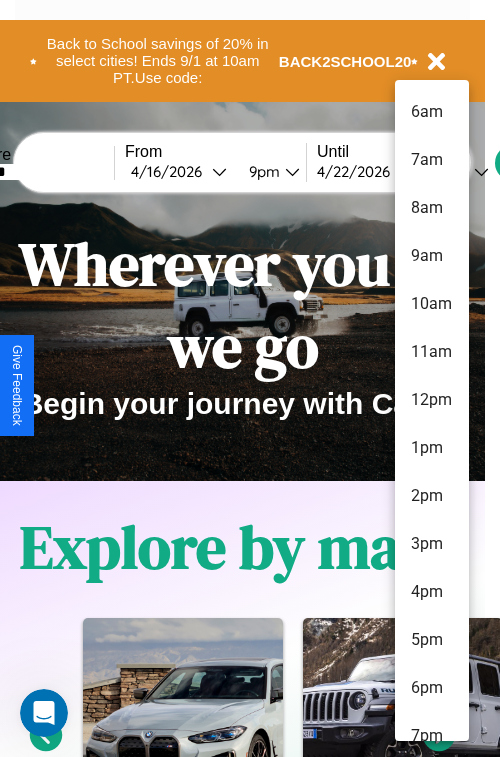 click on "9am" at bounding box center (432, 256) 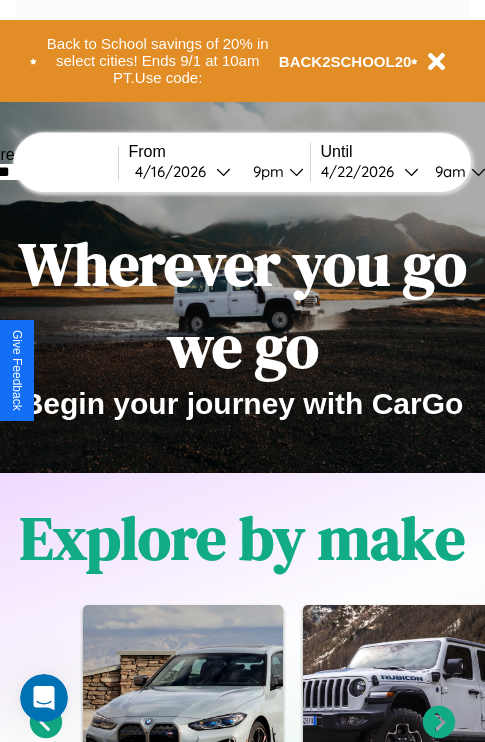 scroll, scrollTop: 0, scrollLeft: 69, axis: horizontal 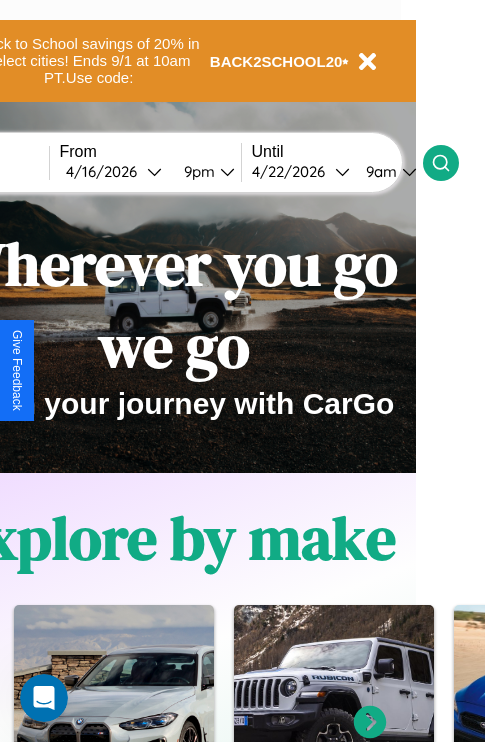 click 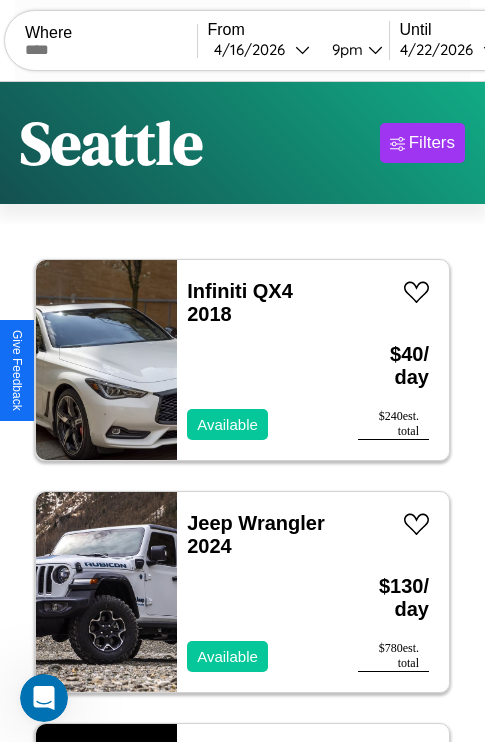 scroll, scrollTop: 95, scrollLeft: 0, axis: vertical 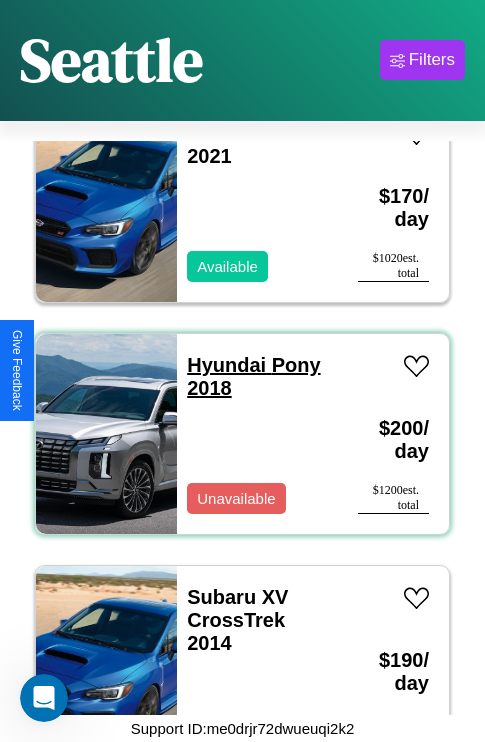 click on "[BRAND] [MODEL] [YEAR]" at bounding box center [253, 376] 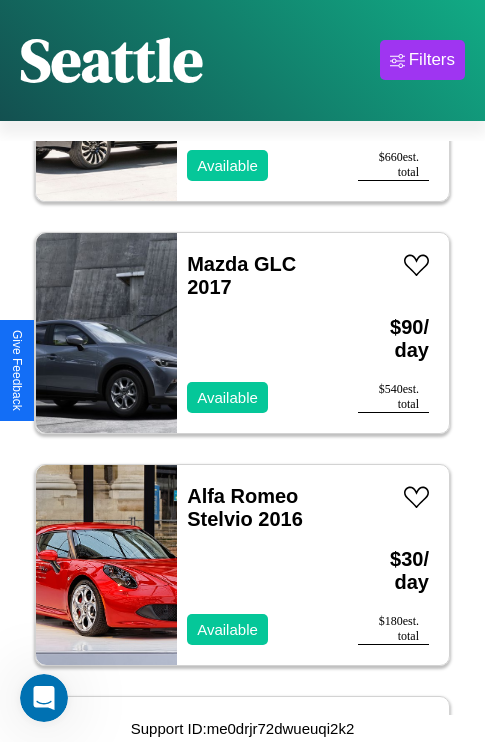 scroll, scrollTop: 22579, scrollLeft: 0, axis: vertical 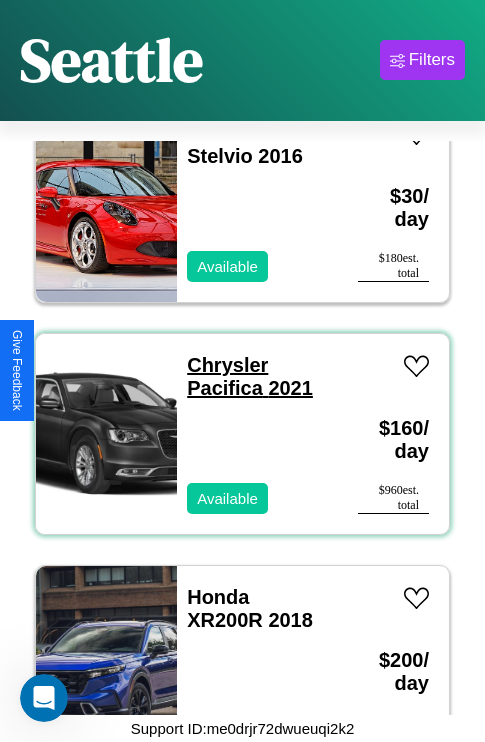 click on "[BRAND] [MODEL] [YEAR]" at bounding box center [250, 376] 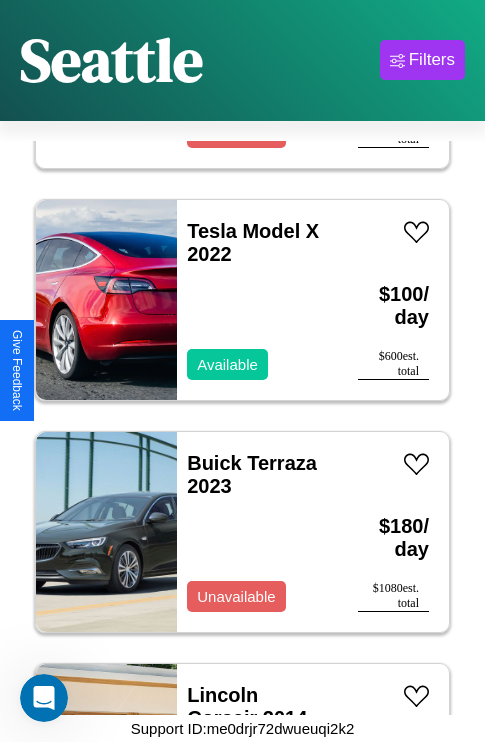 scroll, scrollTop: 11675, scrollLeft: 0, axis: vertical 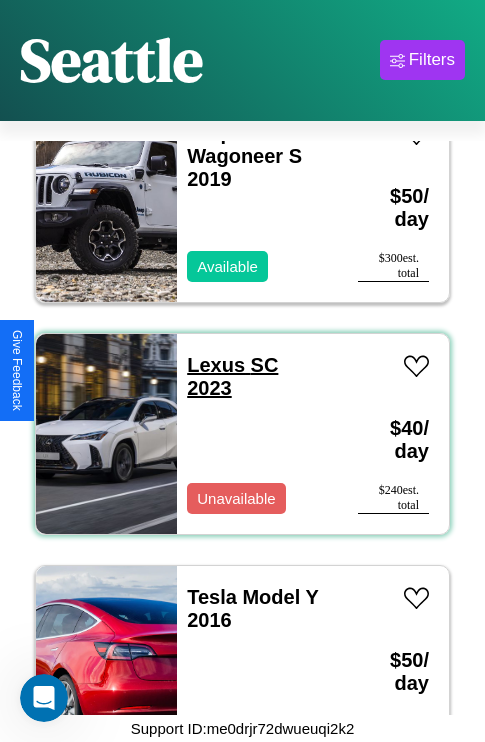 click on "Lexus   SC   2023" at bounding box center [232, 376] 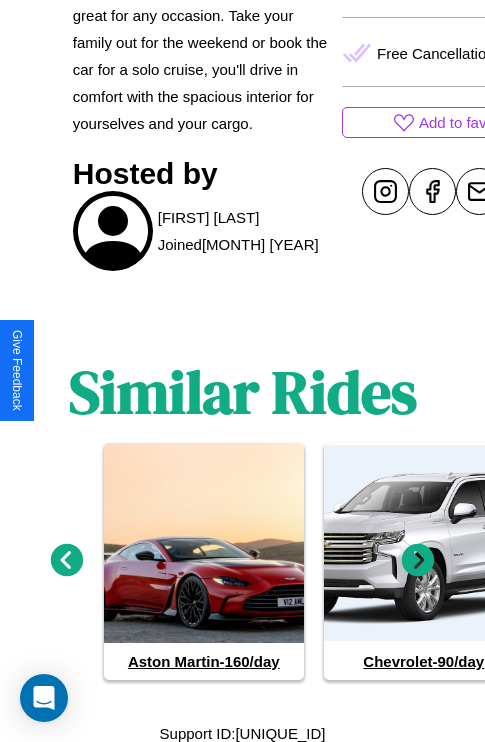 scroll, scrollTop: 938, scrollLeft: 0, axis: vertical 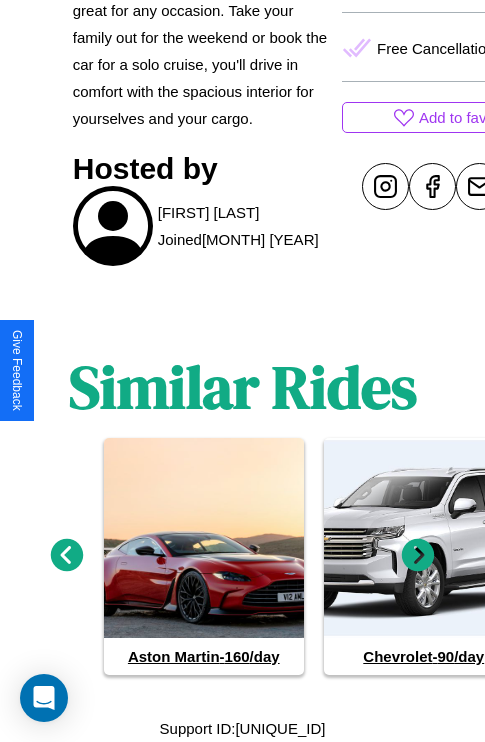 click 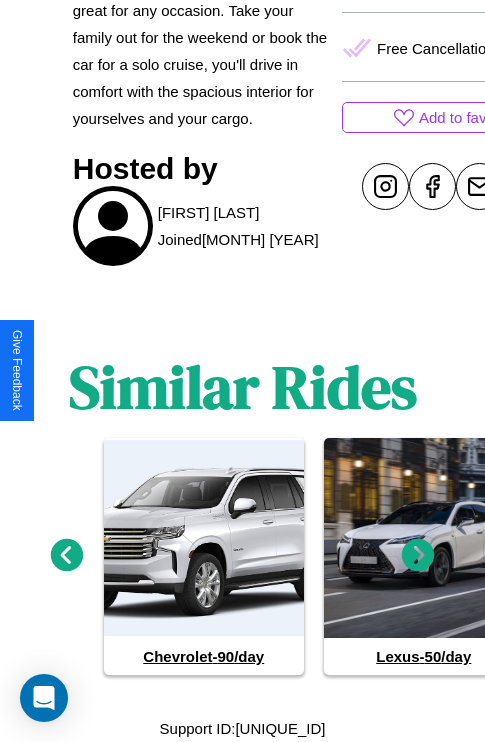 click 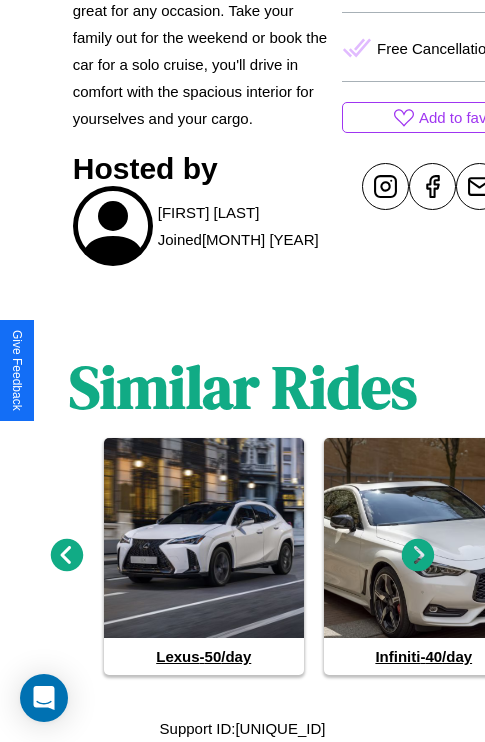 click 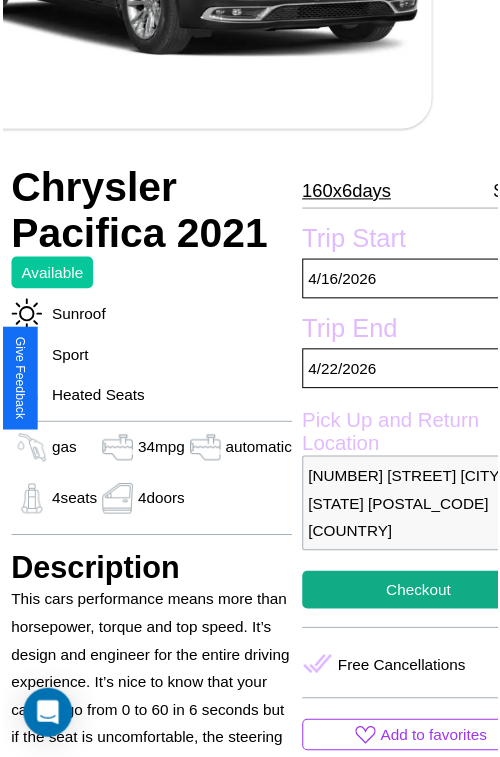 scroll, scrollTop: 221, scrollLeft: 84, axis: both 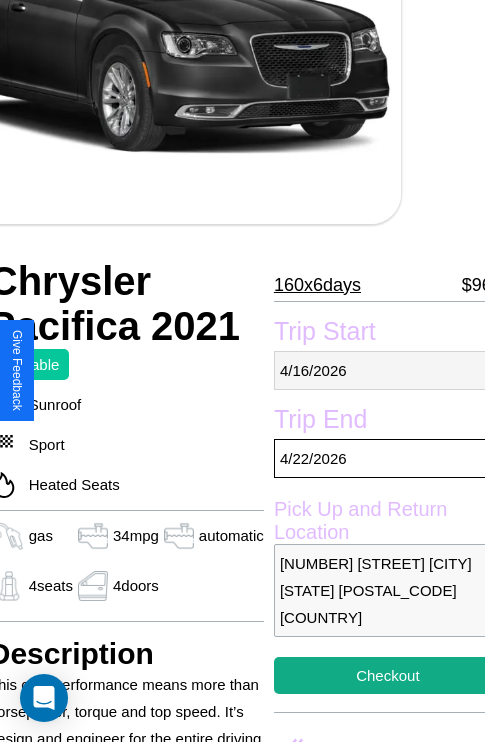 click on "4 / 16 / 2026" at bounding box center (388, 370) 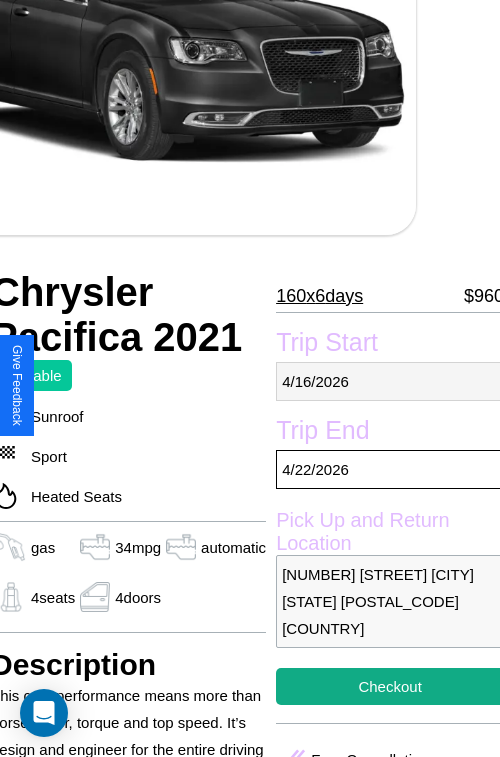 select on "*" 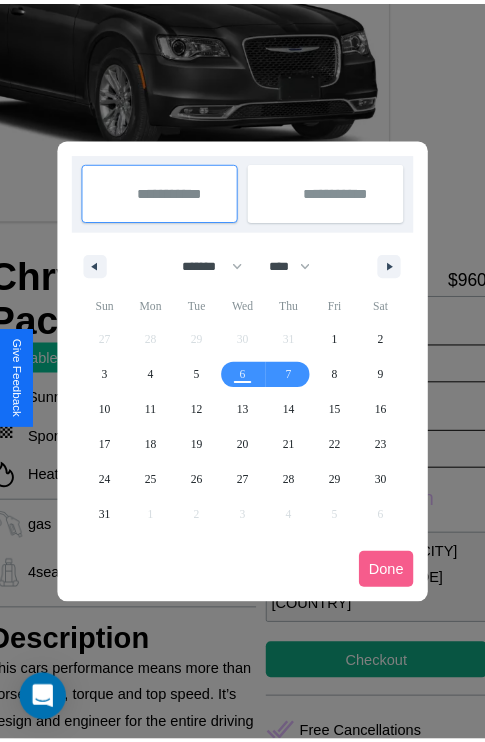 scroll, scrollTop: 0, scrollLeft: 84, axis: horizontal 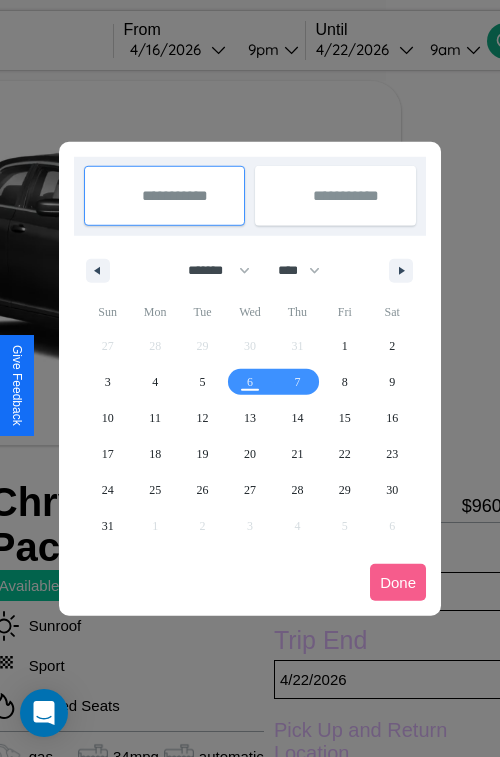 click at bounding box center [250, 378] 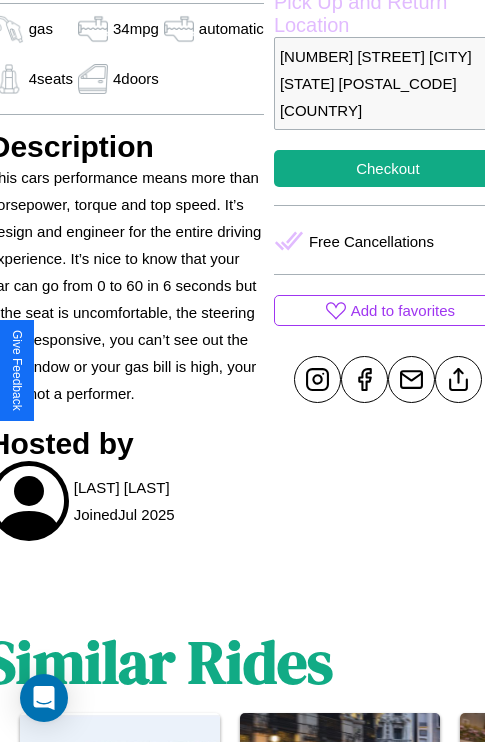scroll, scrollTop: 737, scrollLeft: 84, axis: both 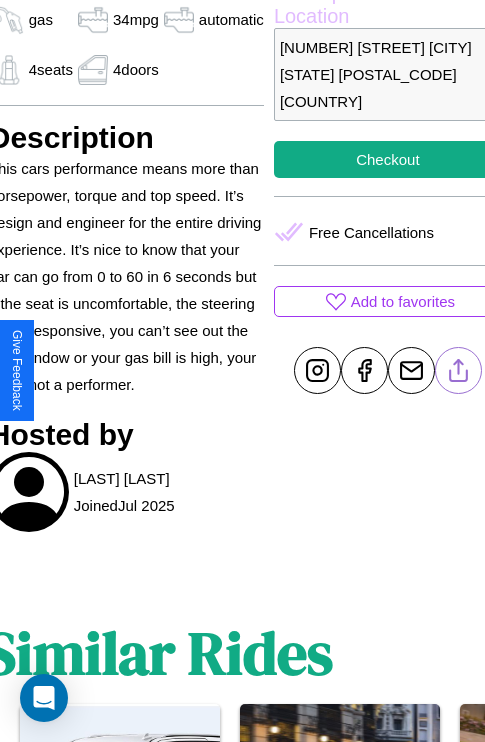 click 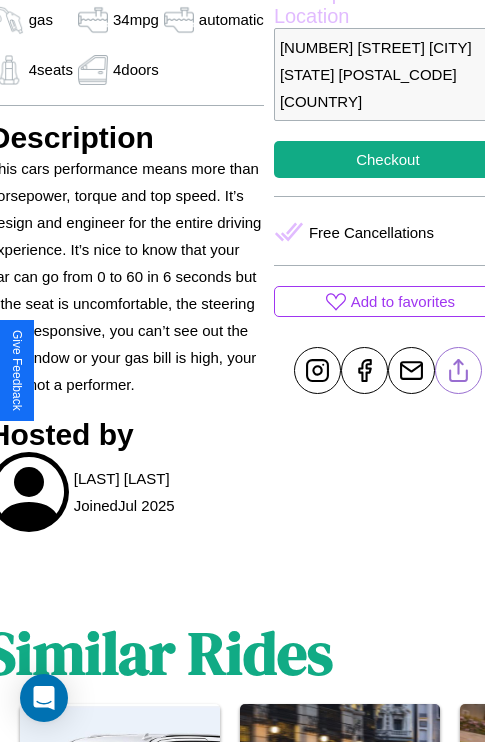 scroll, scrollTop: 526, scrollLeft: 84, axis: both 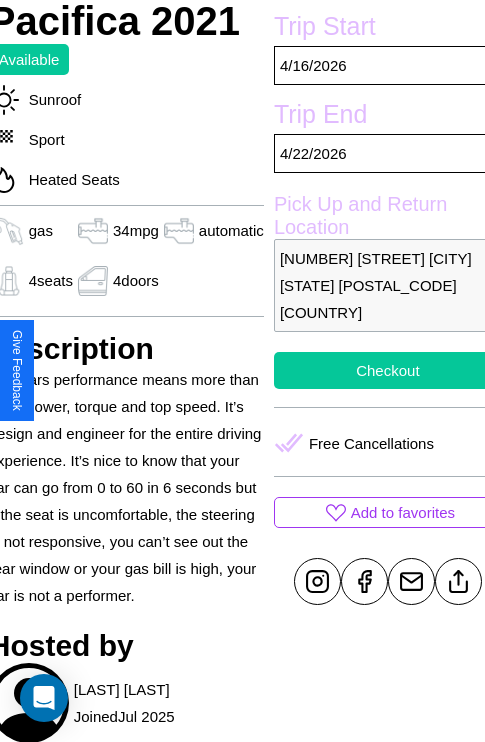 click on "Checkout" at bounding box center [388, 370] 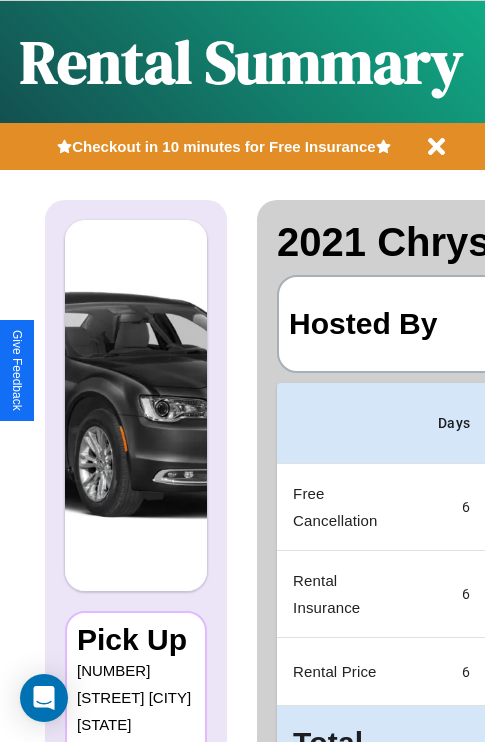 scroll, scrollTop: 0, scrollLeft: 387, axis: horizontal 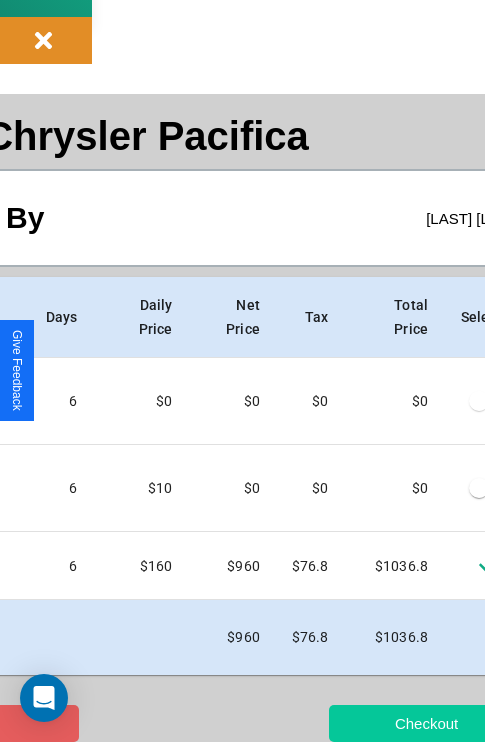 click on "Checkout" at bounding box center (426, 723) 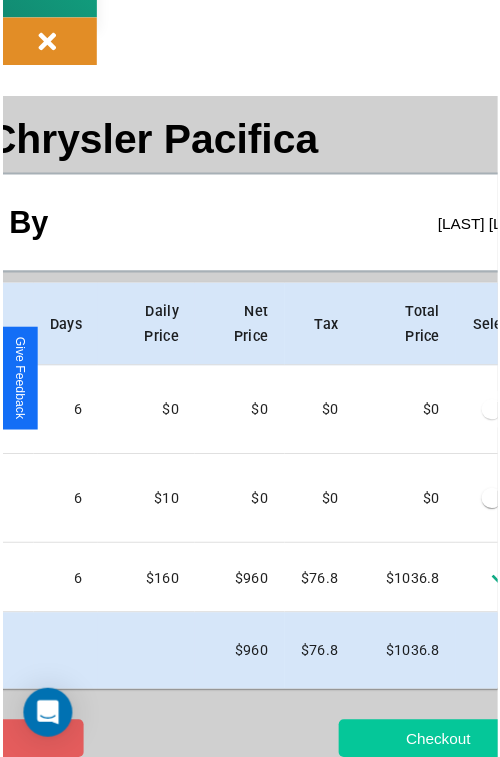scroll, scrollTop: 0, scrollLeft: 0, axis: both 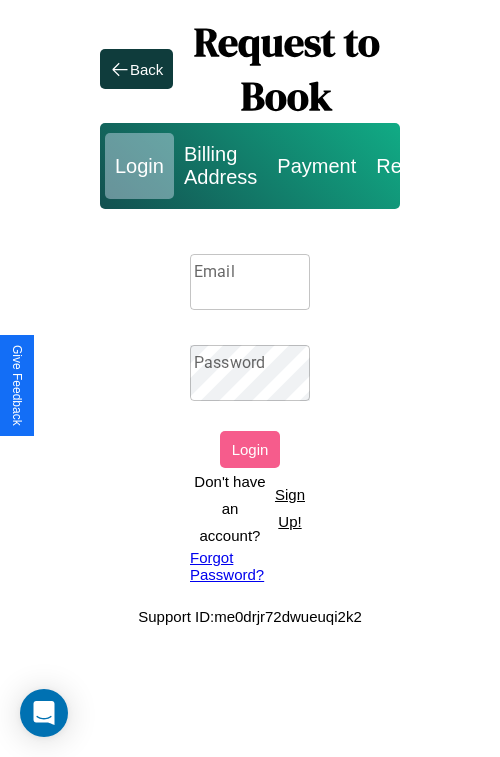 click on "Sign Up!" at bounding box center (290, 508) 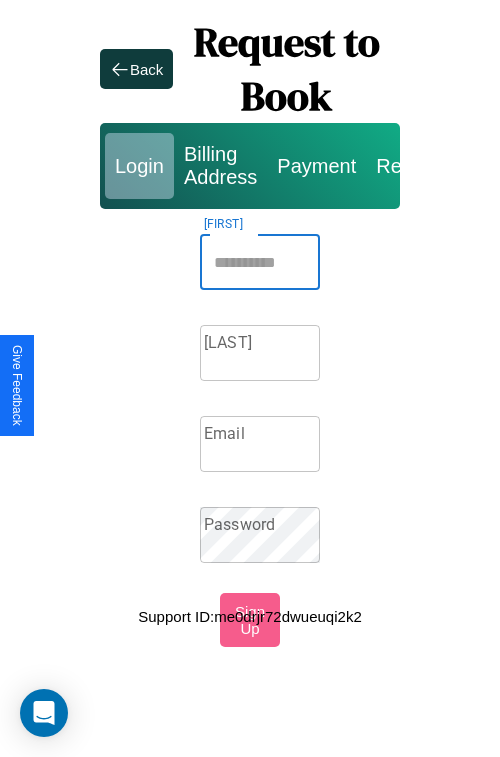 click on "Firstname" at bounding box center (260, 262) 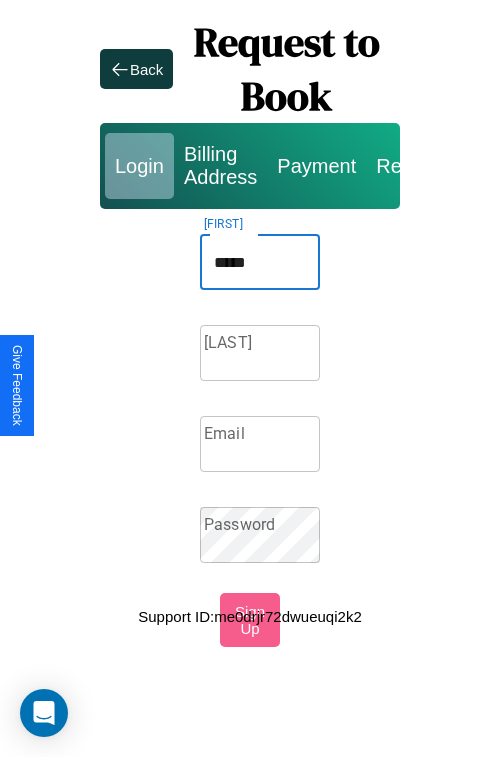 type on "*****" 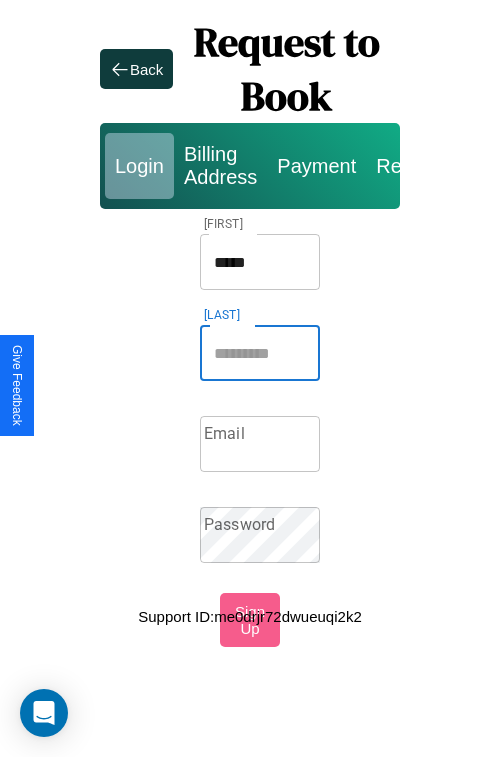 click on "Lastname" at bounding box center (260, 353) 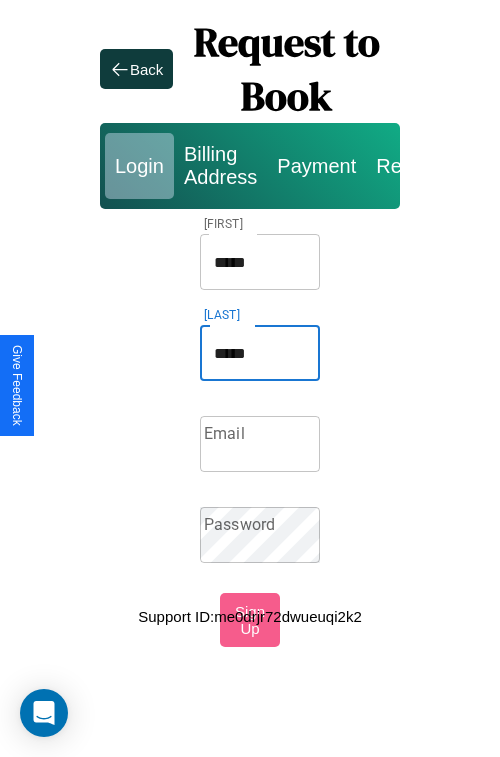 type on "*****" 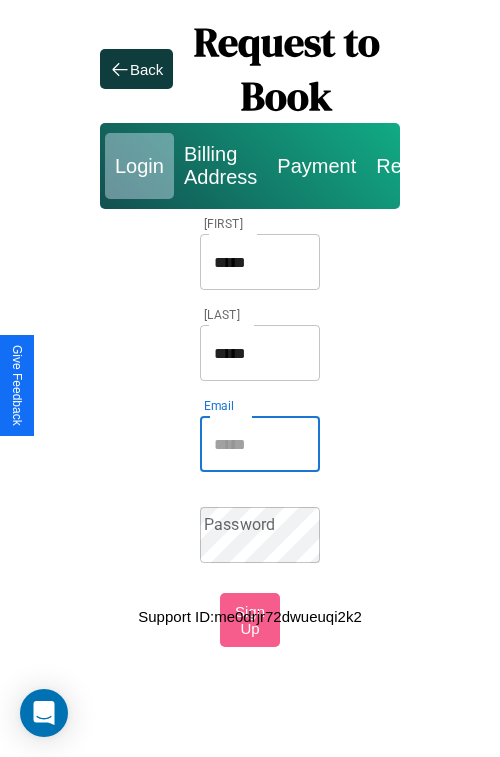 click on "Email" at bounding box center (260, 444) 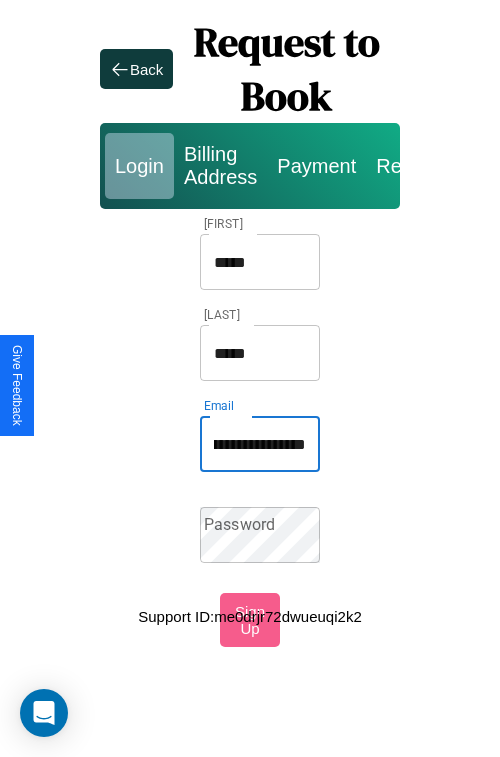 scroll, scrollTop: 0, scrollLeft: 73, axis: horizontal 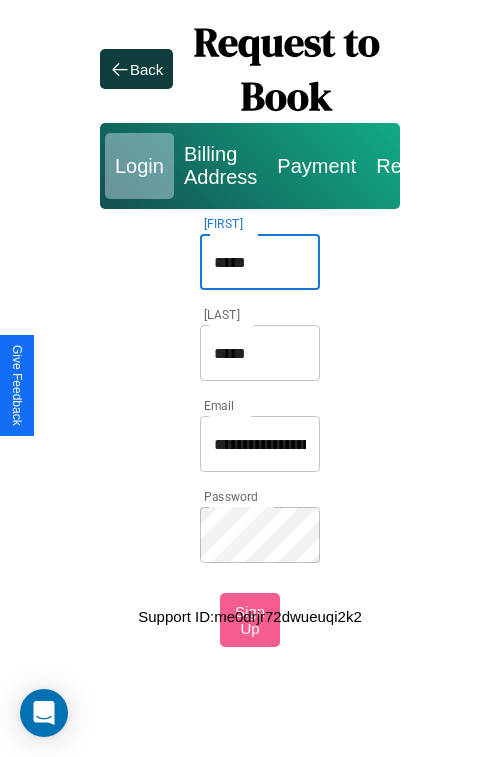 click on "*****" at bounding box center (260, 262) 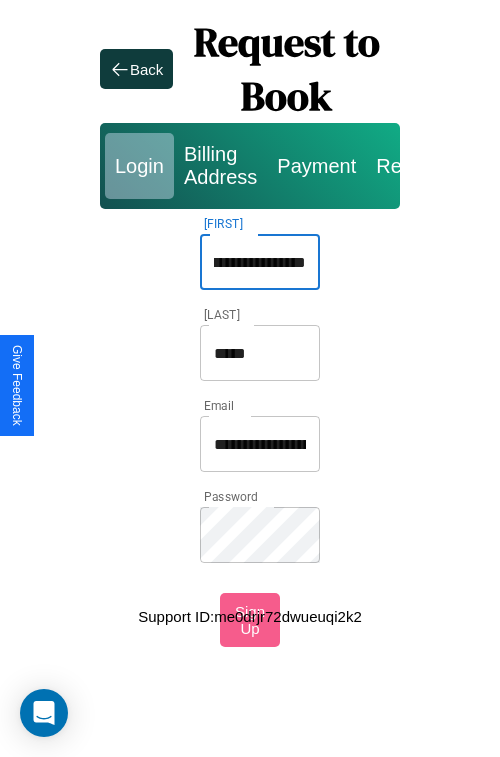 scroll, scrollTop: 0, scrollLeft: 29, axis: horizontal 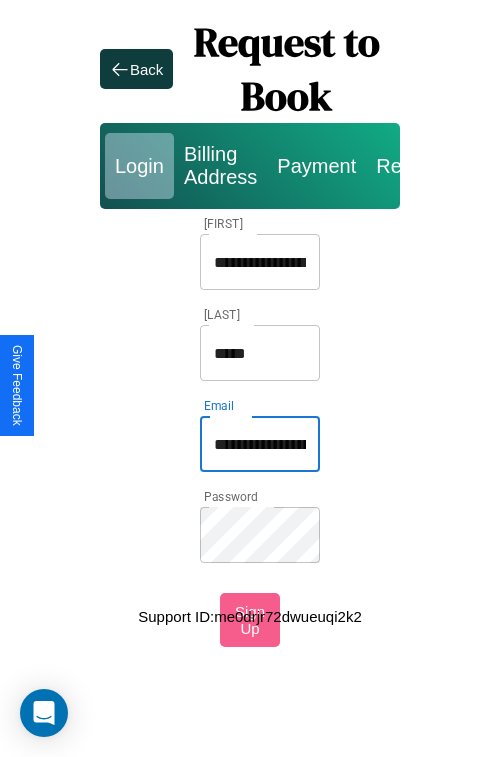 click on "**********" at bounding box center [260, 444] 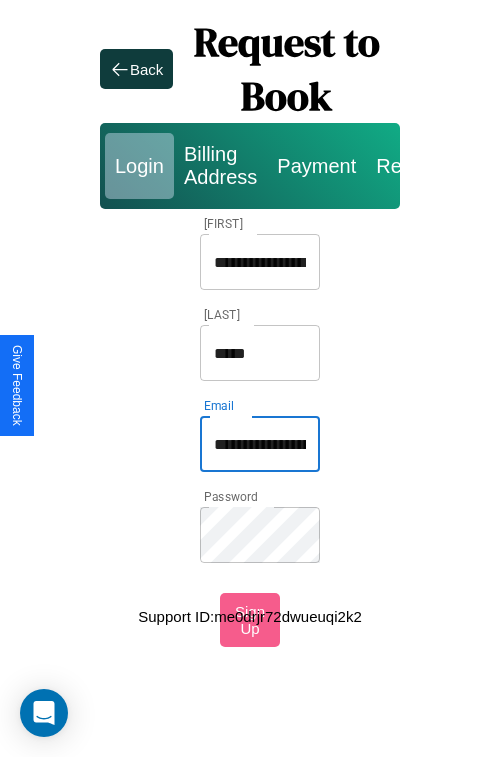 type on "**********" 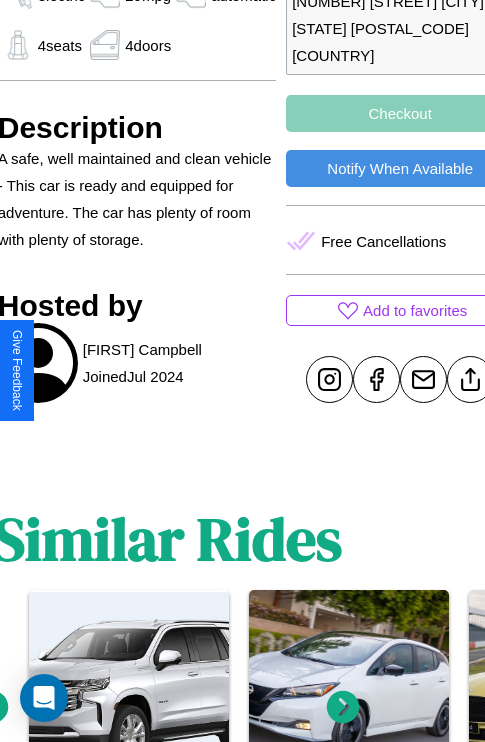 scroll, scrollTop: 792, scrollLeft: 76, axis: both 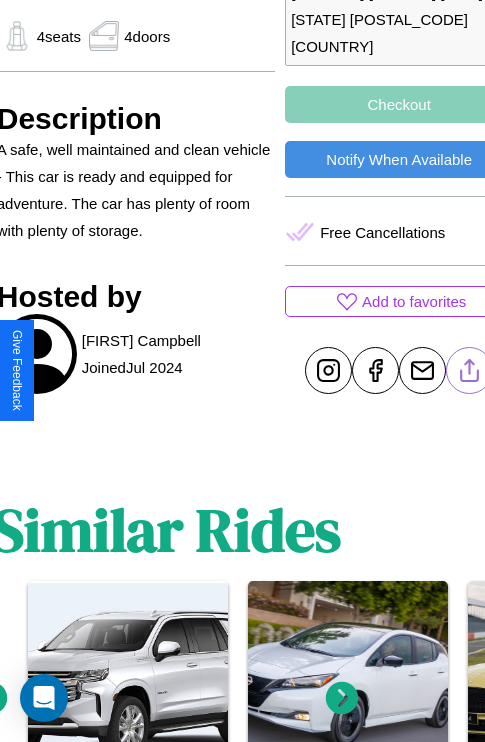 click 